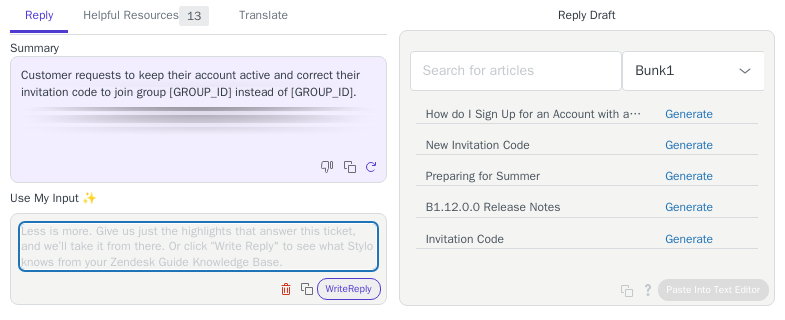 scroll, scrollTop: 0, scrollLeft: 0, axis: both 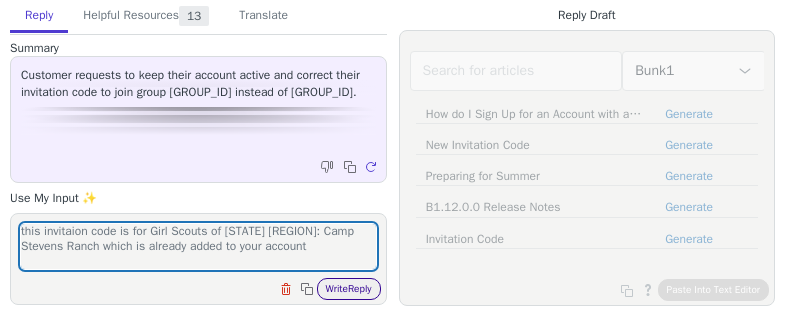 type on "this invitaion code is for Girl Scouts of Texas Oklahoma Plains: Camp Stevens Ranch which is already added to your account" 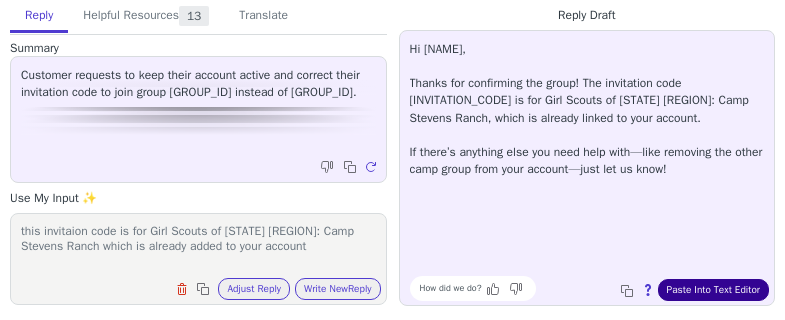 click on "Paste Into Text Editor" at bounding box center [713, 290] 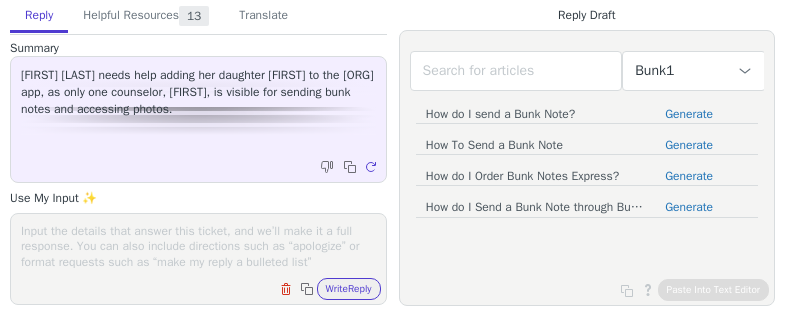 scroll, scrollTop: 0, scrollLeft: 0, axis: both 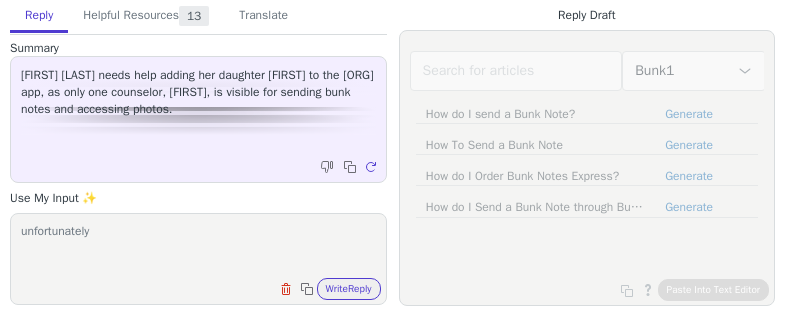 paste on "Camp Barnabas" 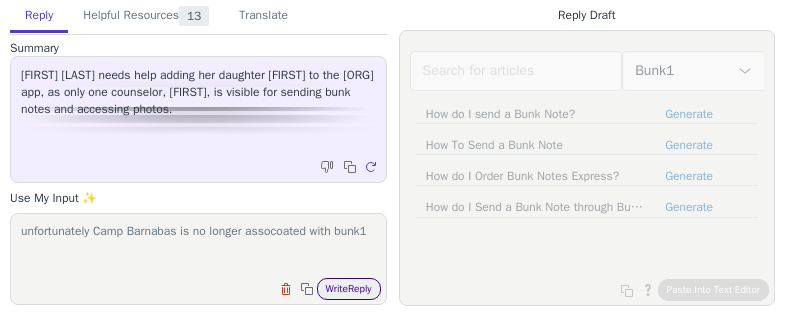 type on "unfortunately Camp Barnabas is no longer assocoated with bunk1" 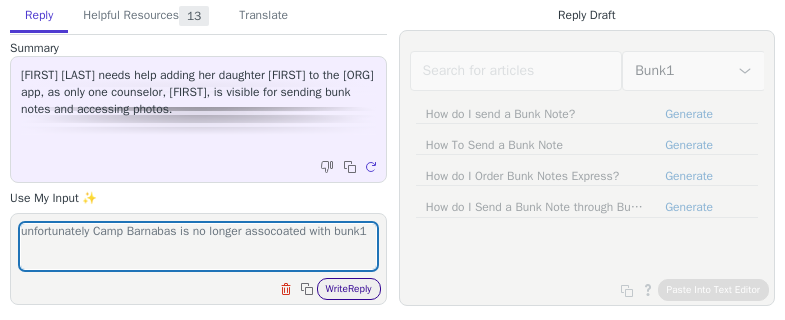 click on "Write  Reply" at bounding box center (349, 289) 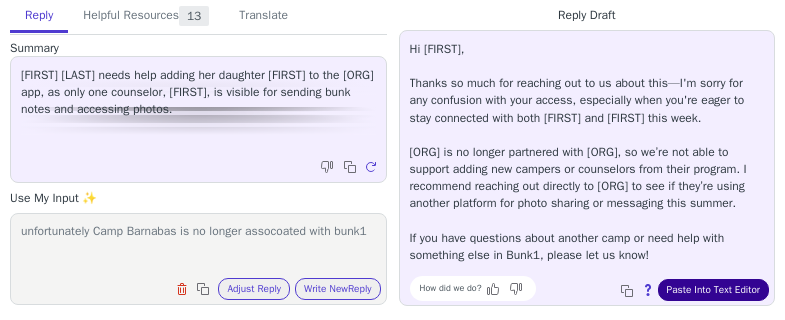 click on "Paste Into Text Editor" at bounding box center (713, 290) 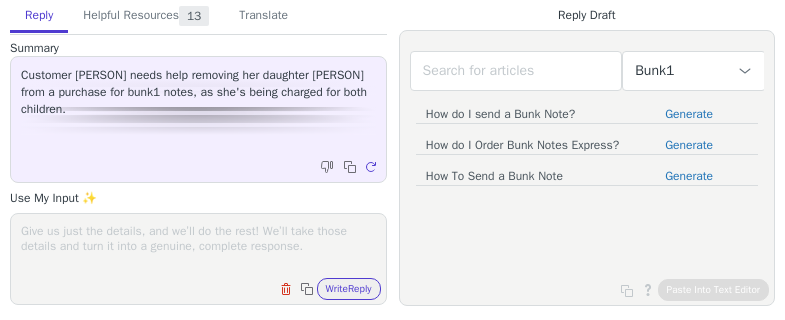 scroll, scrollTop: 0, scrollLeft: 0, axis: both 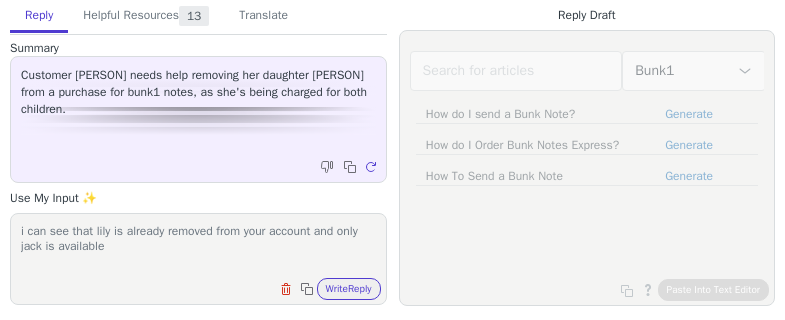 type on "i can see that lily is already removed from your account and only jack is available" 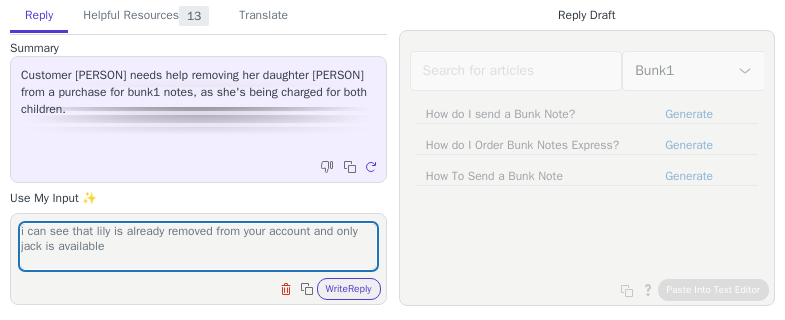 click on "i can see that lily is already removed from your account and only jack is available Clear field Copy to clipboard Write  Reply" at bounding box center (198, 259) 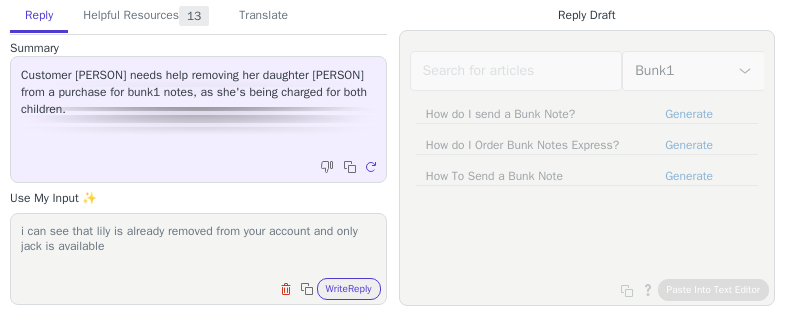 click on "Clear field Copy to clipboard Write  Reply" at bounding box center [208, 287] 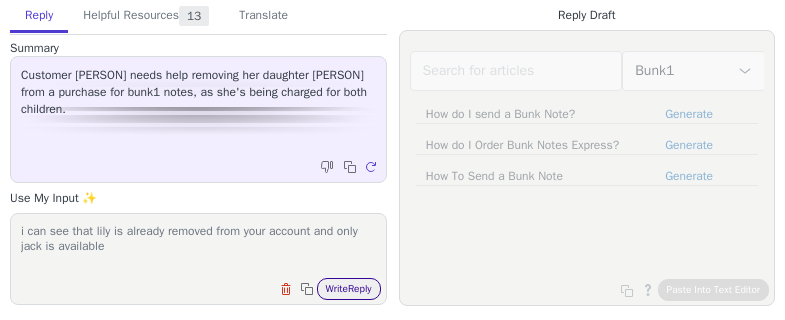 click on "Write  Reply" at bounding box center [349, 289] 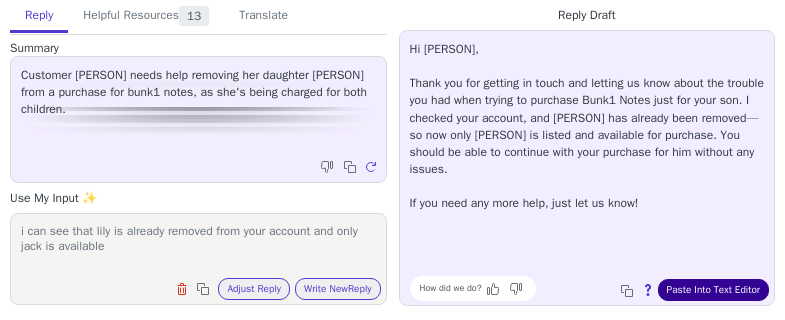 click on "Paste Into Text Editor" at bounding box center (713, 290) 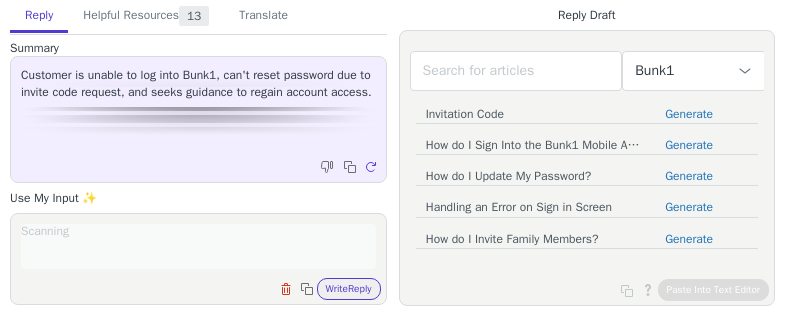 scroll, scrollTop: 0, scrollLeft: 0, axis: both 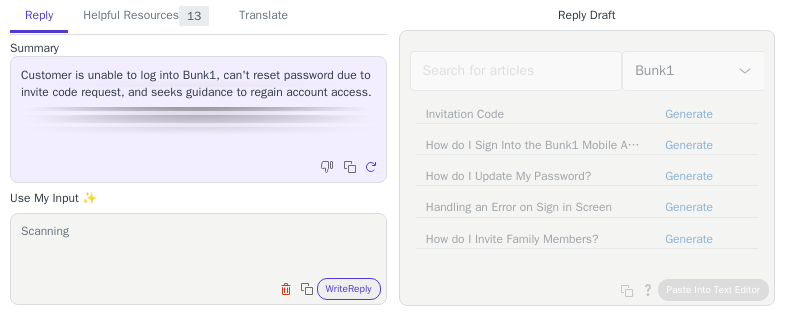 click on "Hi [NAME], Thanks for contacting Bunk1! Your credentials on Bunk1 are determined by your CAMP NAME account. To change your password, you will need to go to the camp’s home page (Link login page) and change the password there. This change will then sync over to Bunk1. Let us know if you have any questions!" at bounding box center [198, 246] 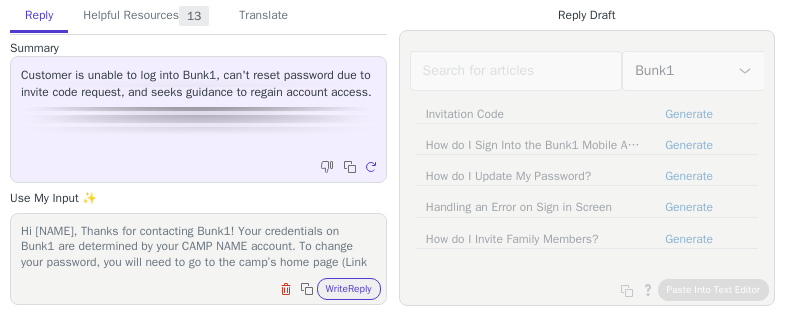 click on "Hi [NAME], Thanks for contacting Bunk1! Your credentials on Bunk1 are determined by your CAMP NAME account. To change your password, you will need to go to the camp’s home page (Link login page) and change the password there. This change will then sync over to Bunk1. Let us know if you have any questions!" at bounding box center [198, 246] 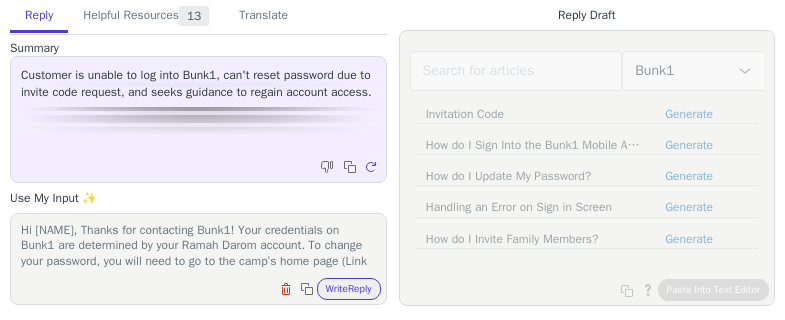 scroll, scrollTop: 48, scrollLeft: 0, axis: vertical 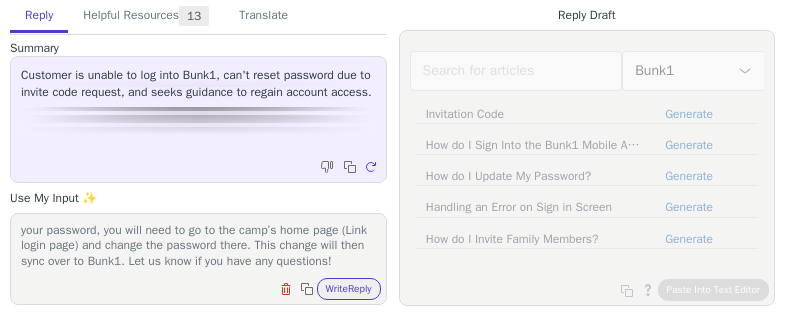 drag, startPoint x: 215, startPoint y: 250, endPoint x: 231, endPoint y: 282, distance: 35.77709 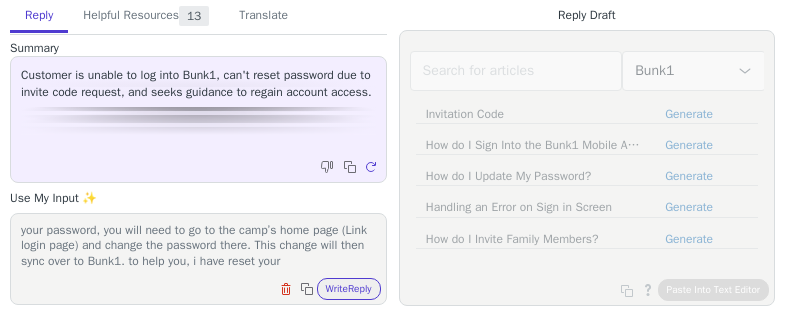 scroll, scrollTop: 48, scrollLeft: 0, axis: vertical 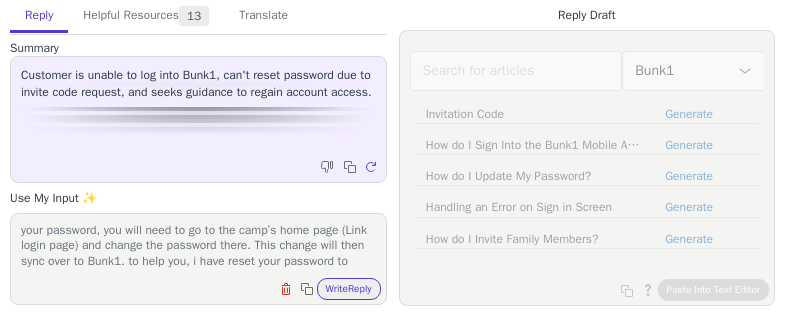 paste on "Summer@[PASSWORD]" 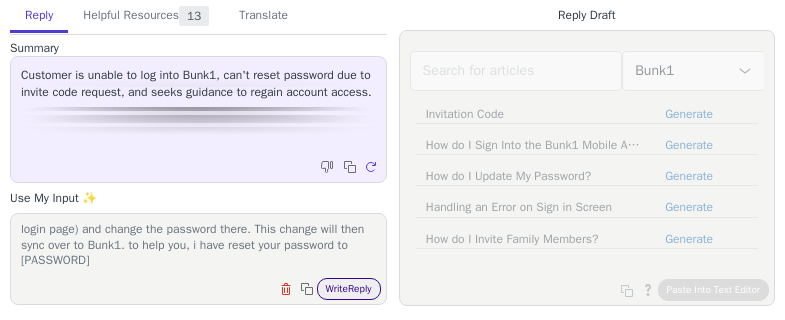 type on "Hi [FIRST] [LAST], Thanks for contacting Bunk1! Your credentials on Bunk1 are determined by your Ramah Darom account. To change your password, you will need to go to the camp’s home page (Link login page) and change the password there. This change will then sync over to Bunk1. to help you, i have reset your password to [PASSWORD]" 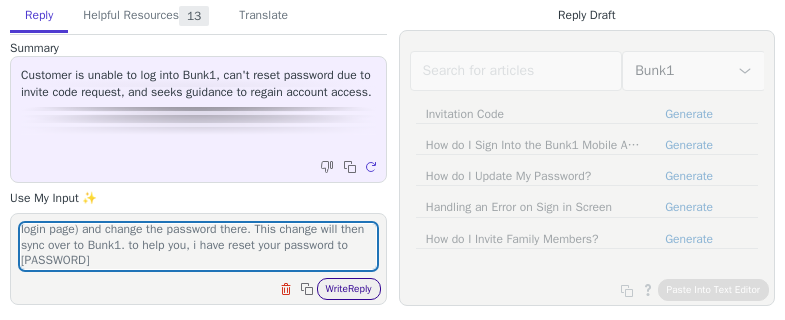 click on "Write  Reply" at bounding box center (349, 289) 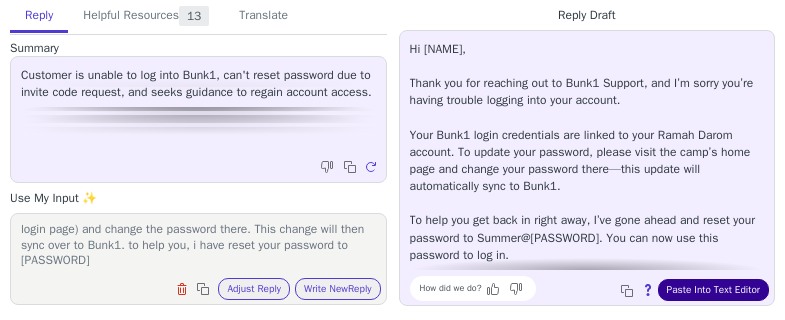 click on "Paste Into Text Editor" at bounding box center (713, 290) 